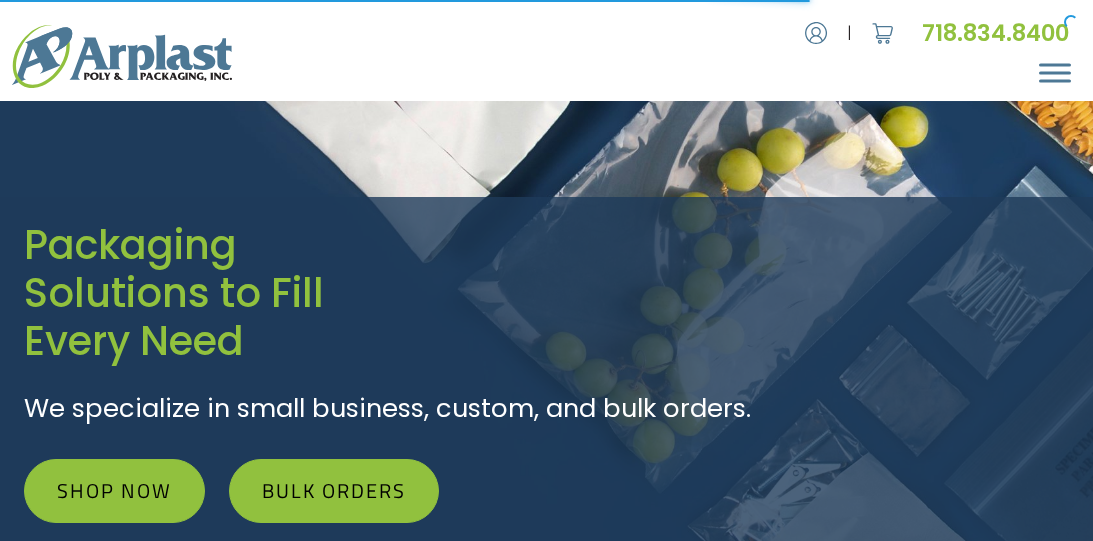 scroll, scrollTop: 0, scrollLeft: 0, axis: both 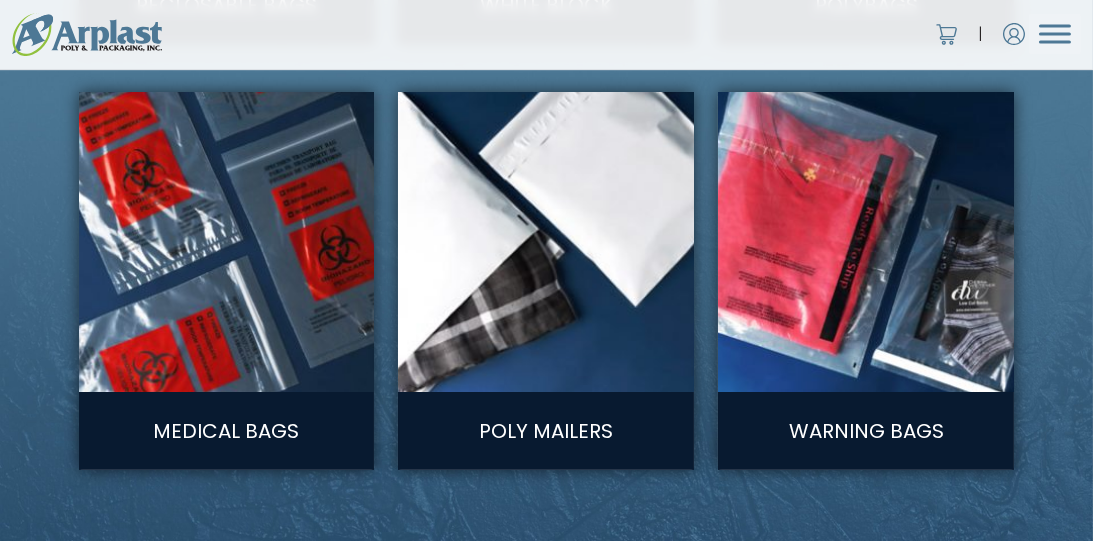 click at bounding box center [547, 242] 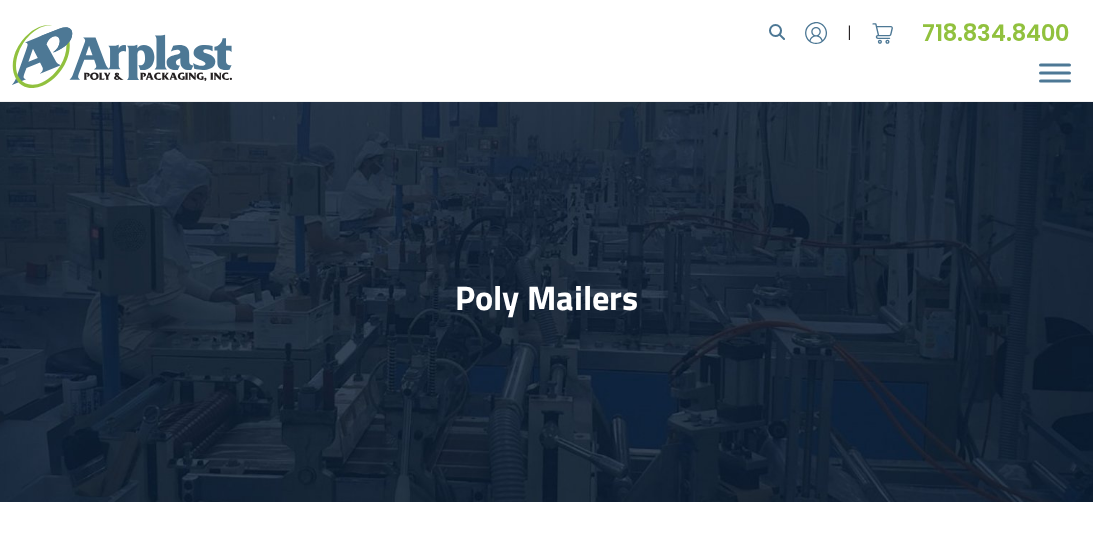 scroll, scrollTop: 0, scrollLeft: 0, axis: both 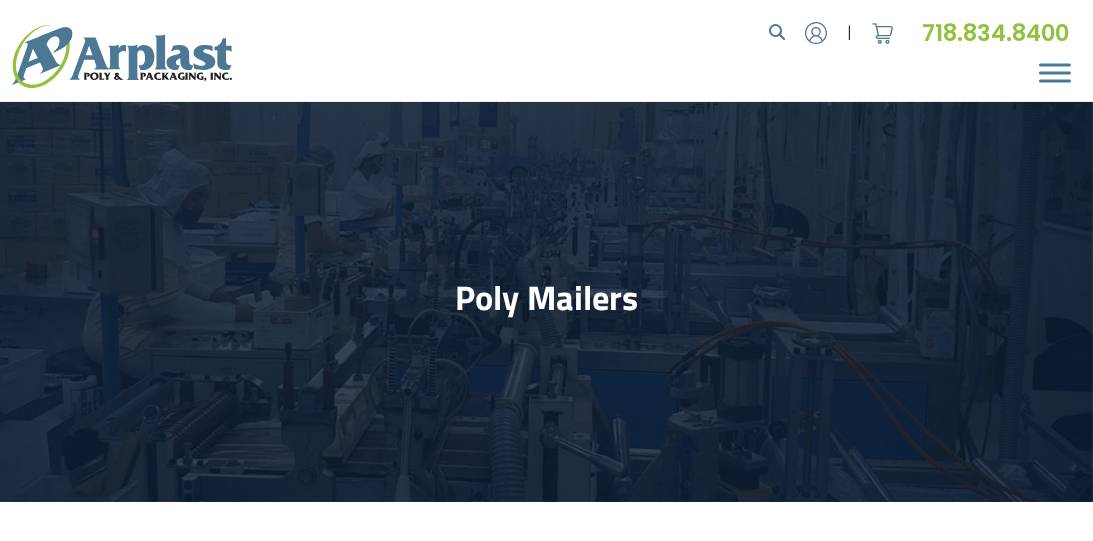 select on "25" 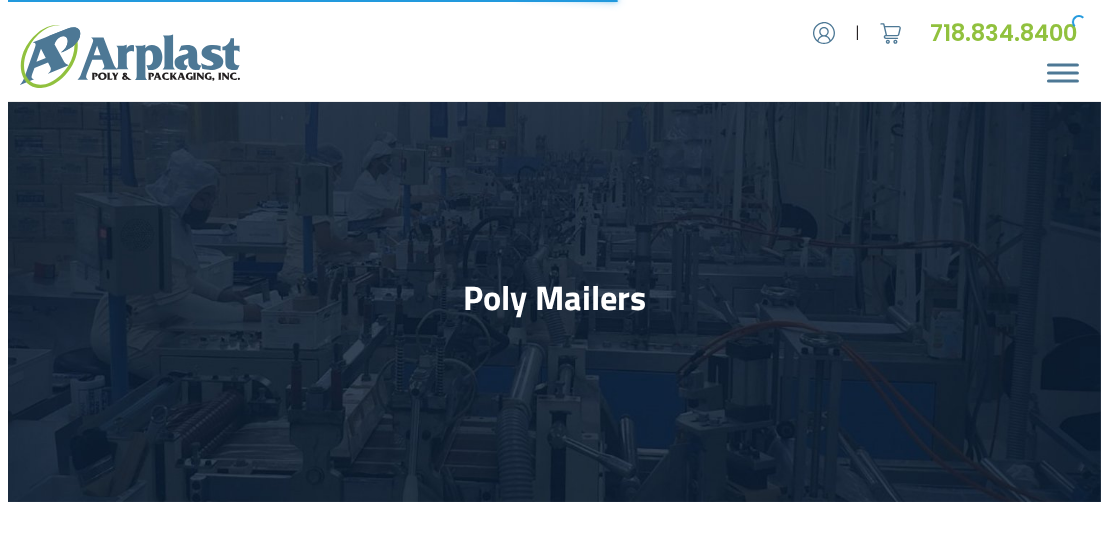 scroll, scrollTop: 0, scrollLeft: 0, axis: both 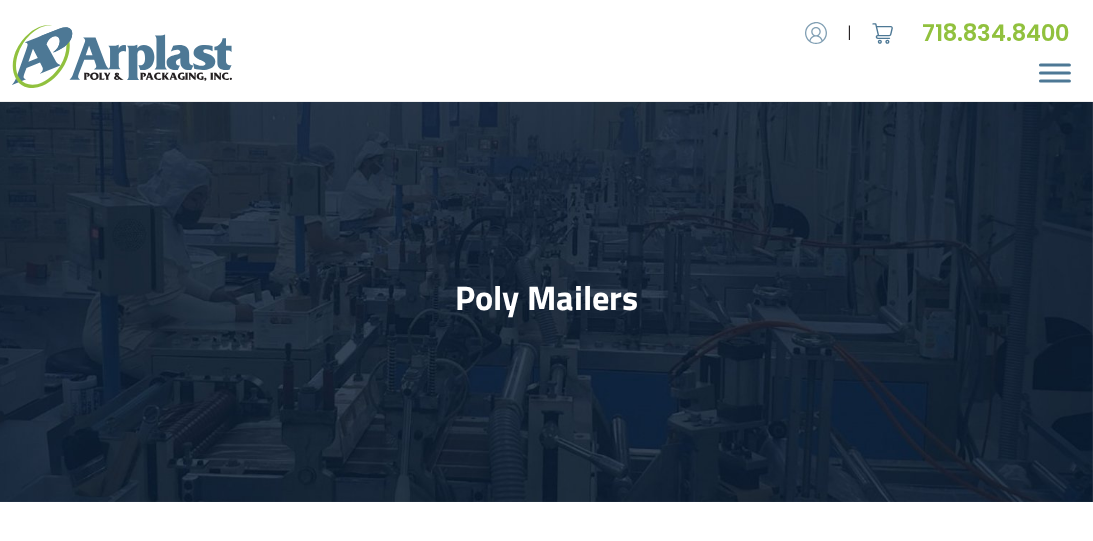 click at bounding box center [816, 33] 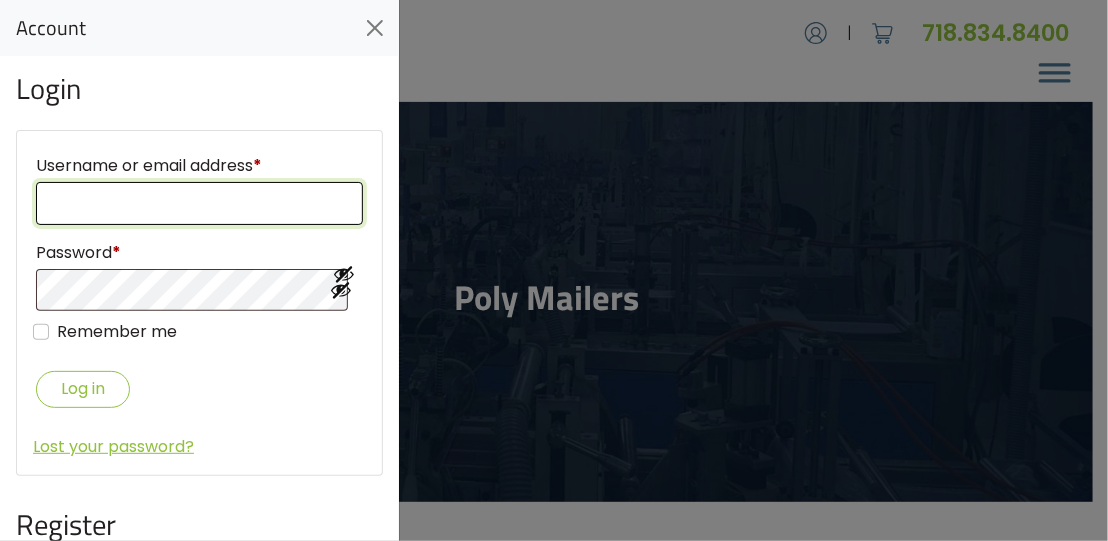 click on "Username or email address  *" at bounding box center (199, 203) 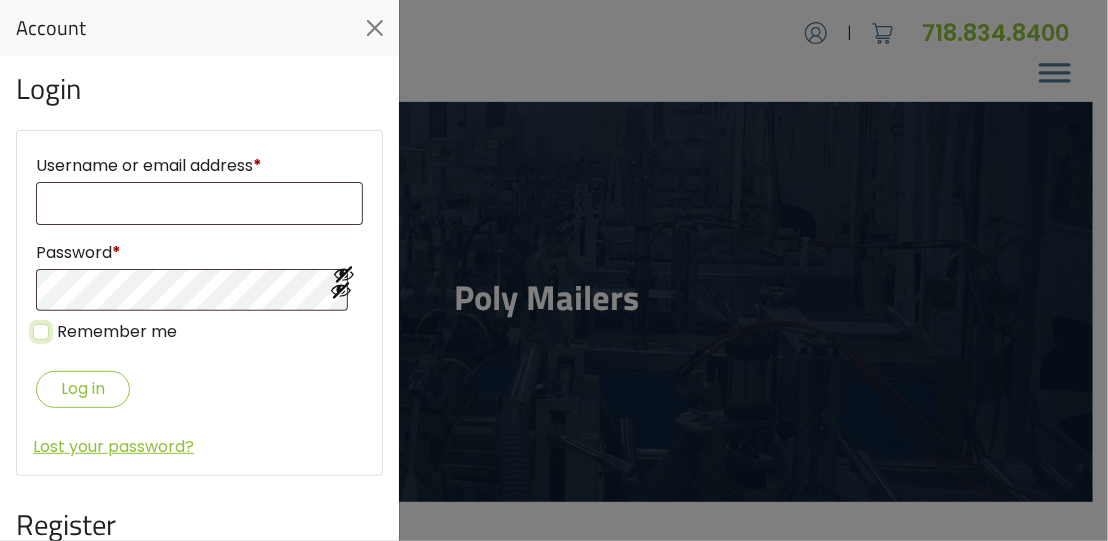 click on "Remember me" at bounding box center [41, 332] 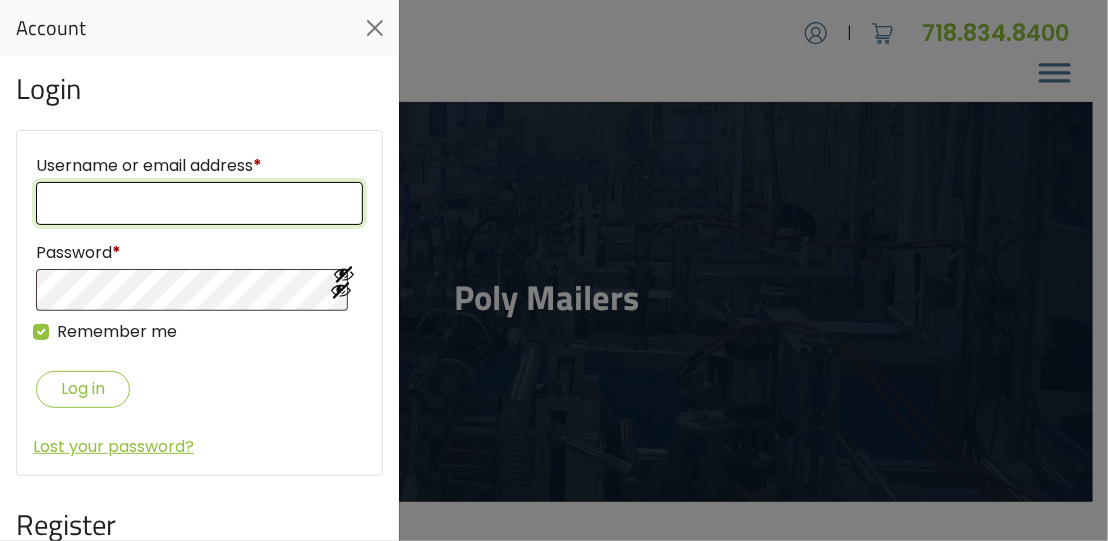 click on "Username or email address  *" at bounding box center (199, 203) 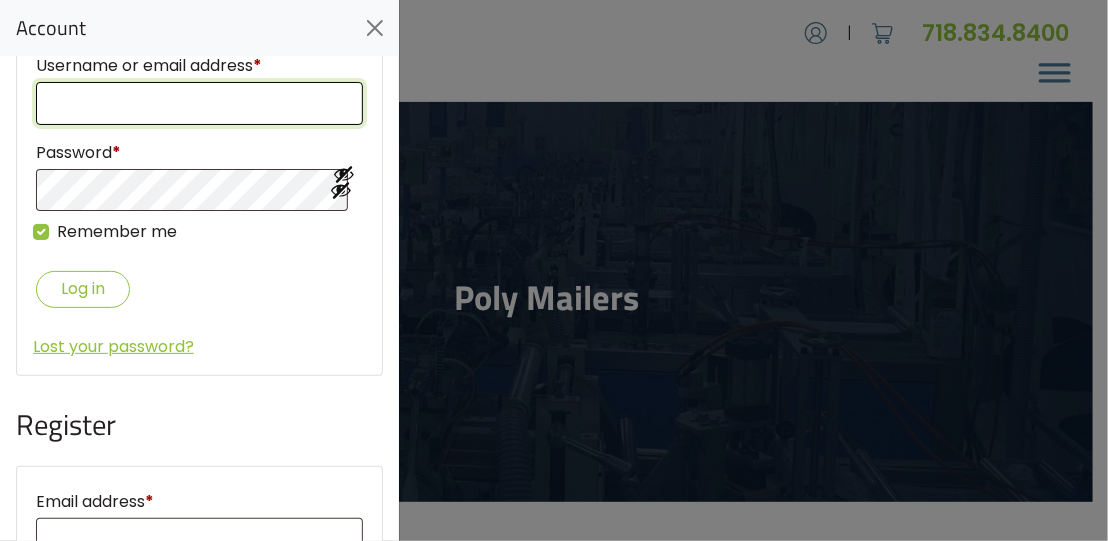 scroll, scrollTop: 0, scrollLeft: 0, axis: both 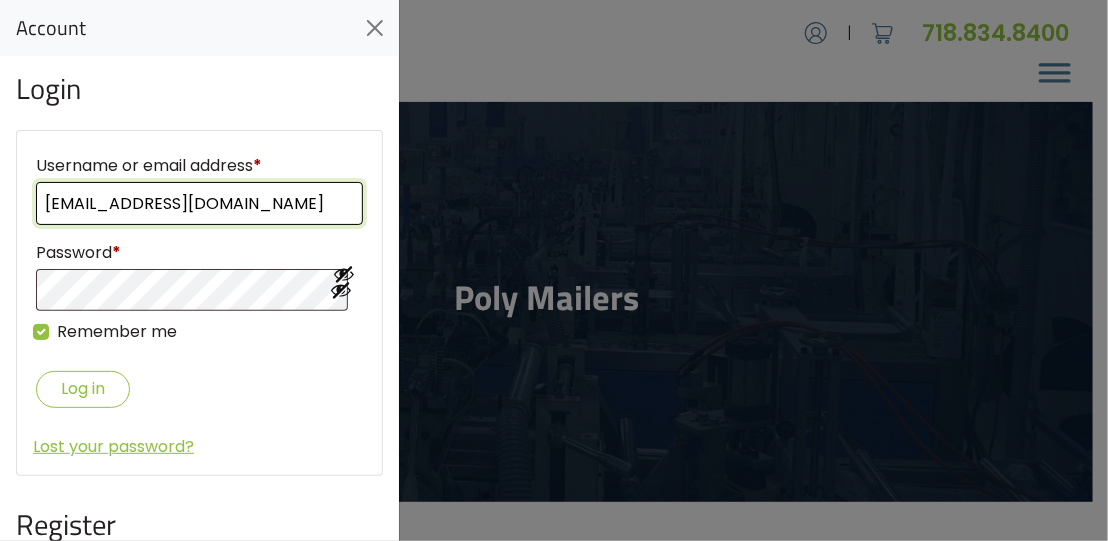 type on "[EMAIL_ADDRESS][DOMAIN_NAME]" 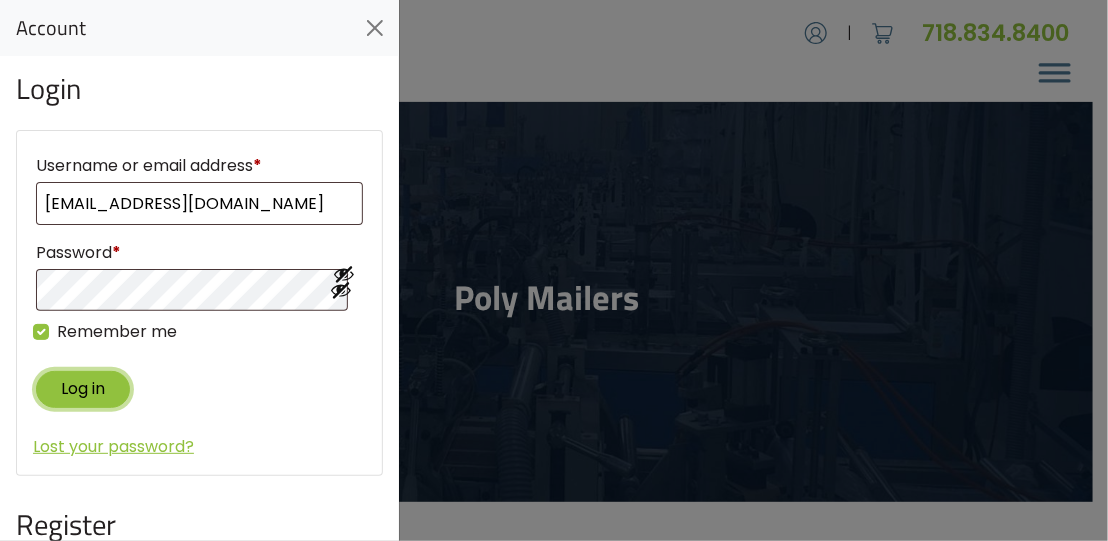 click on "Log in" at bounding box center (83, 389) 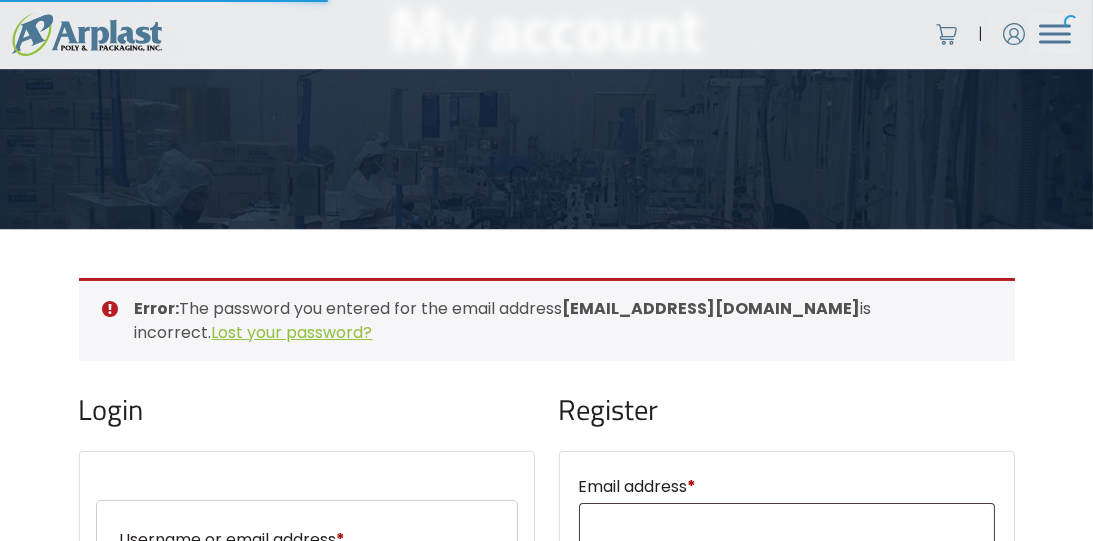 scroll, scrollTop: 321, scrollLeft: 0, axis: vertical 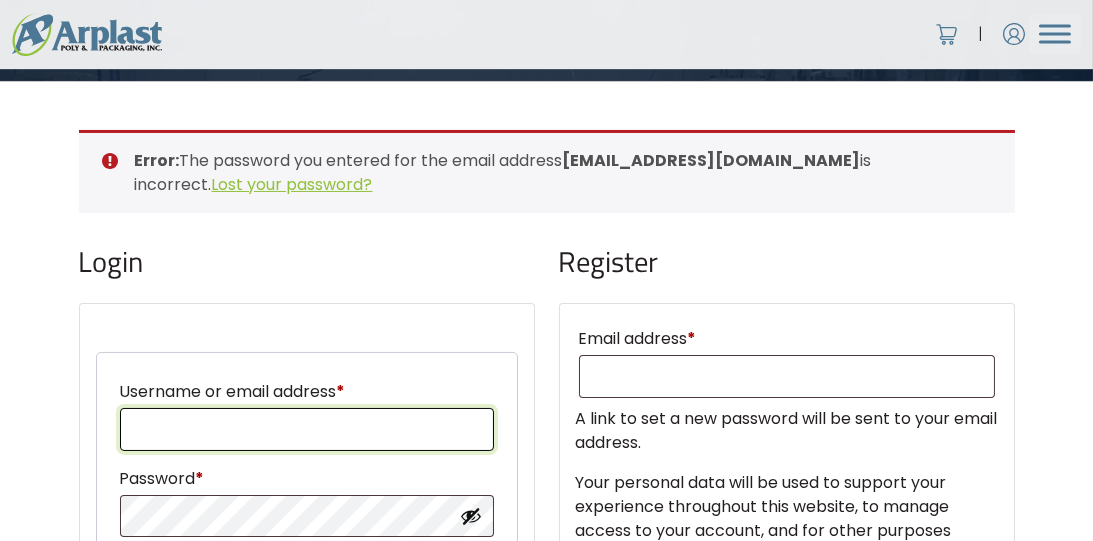 click on "Username or email address  *" at bounding box center (307, 429) 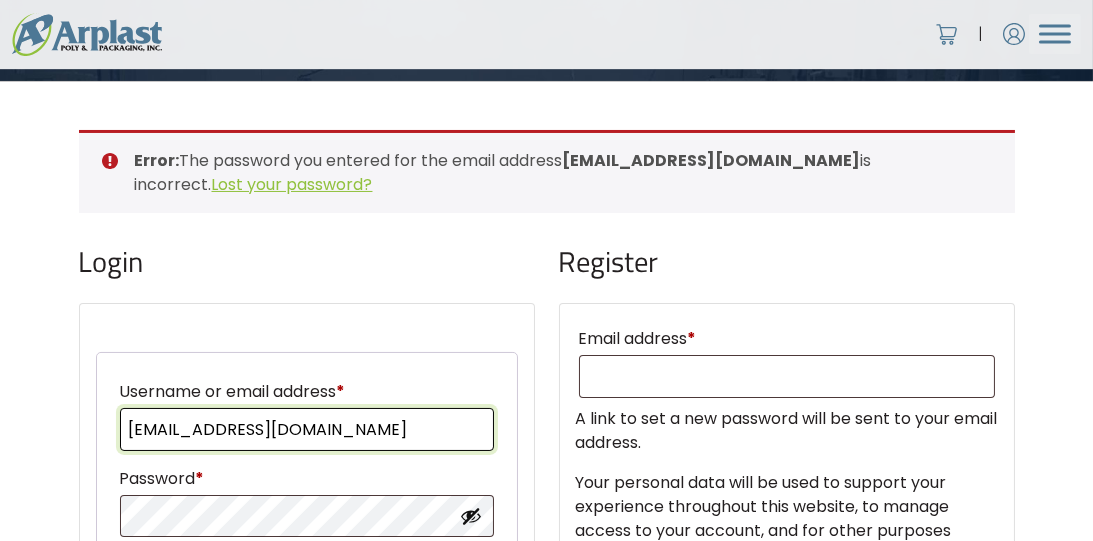 type on "[EMAIL_ADDRESS][DOMAIN_NAME]" 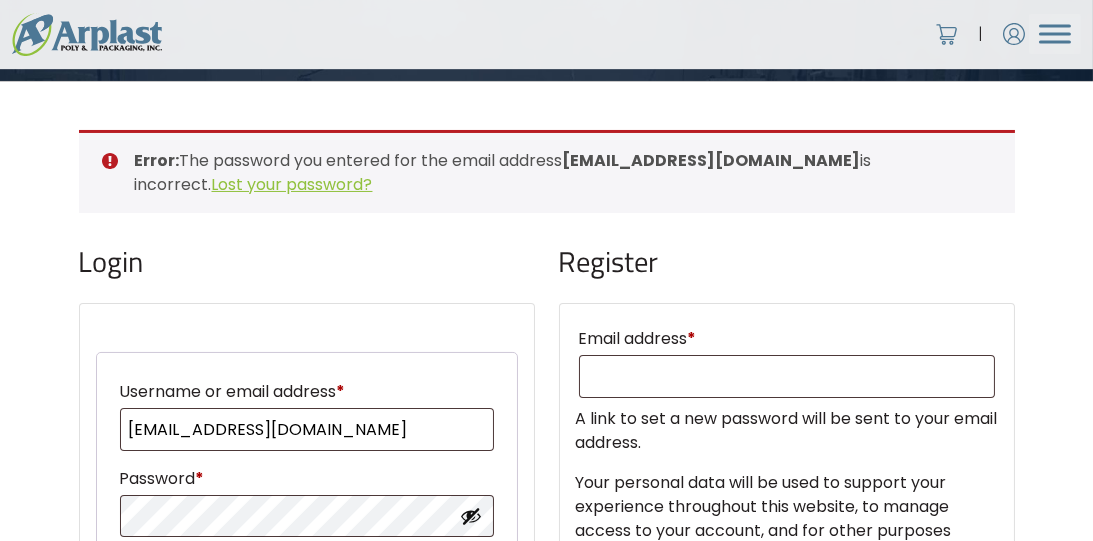 click at bounding box center [471, 516] 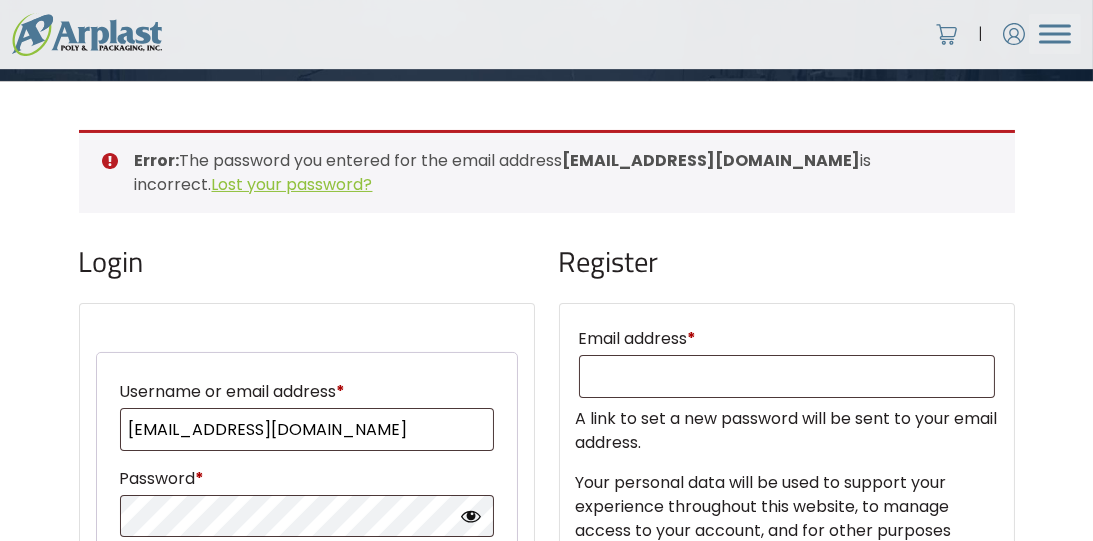 click at bounding box center (471, 516) 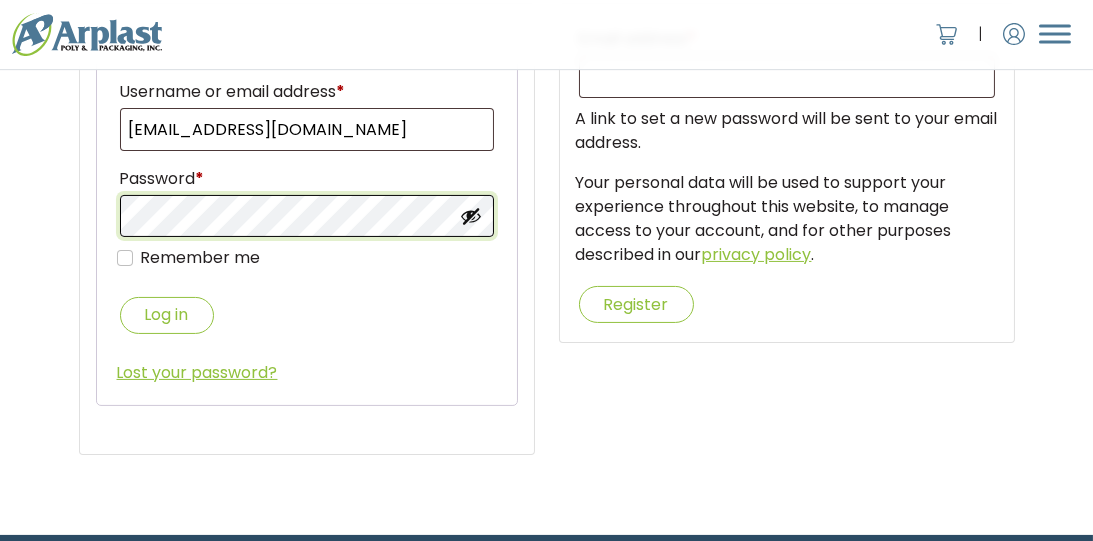 scroll, scrollTop: 726, scrollLeft: 0, axis: vertical 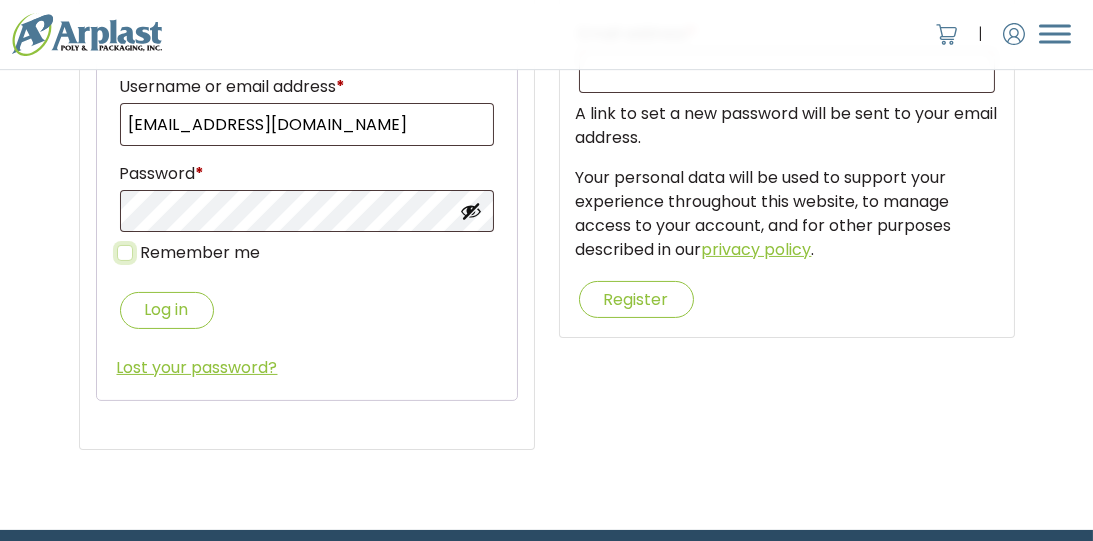 click on "Remember me" at bounding box center (125, 253) 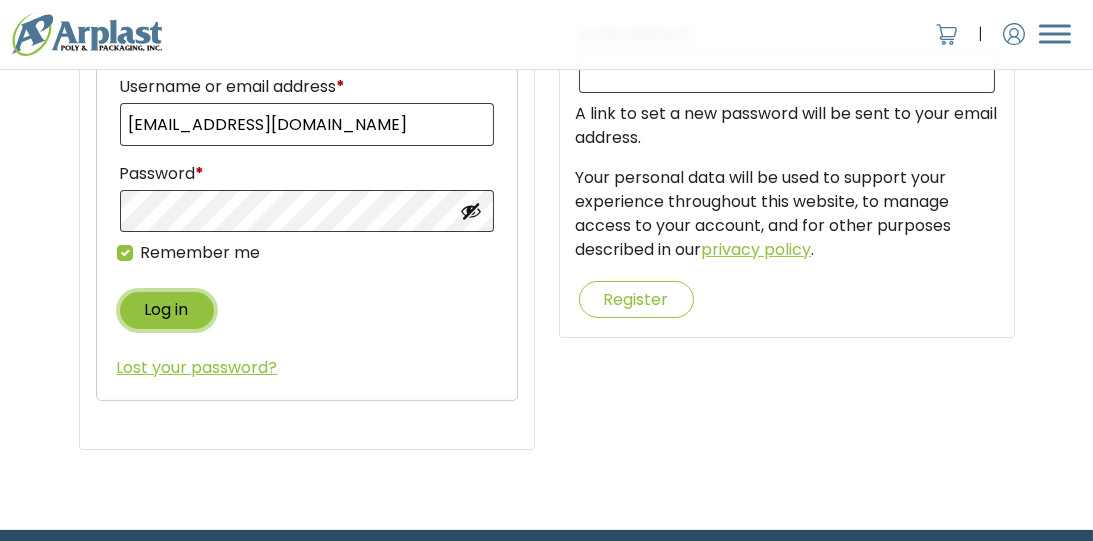 click on "Log in" at bounding box center [167, 310] 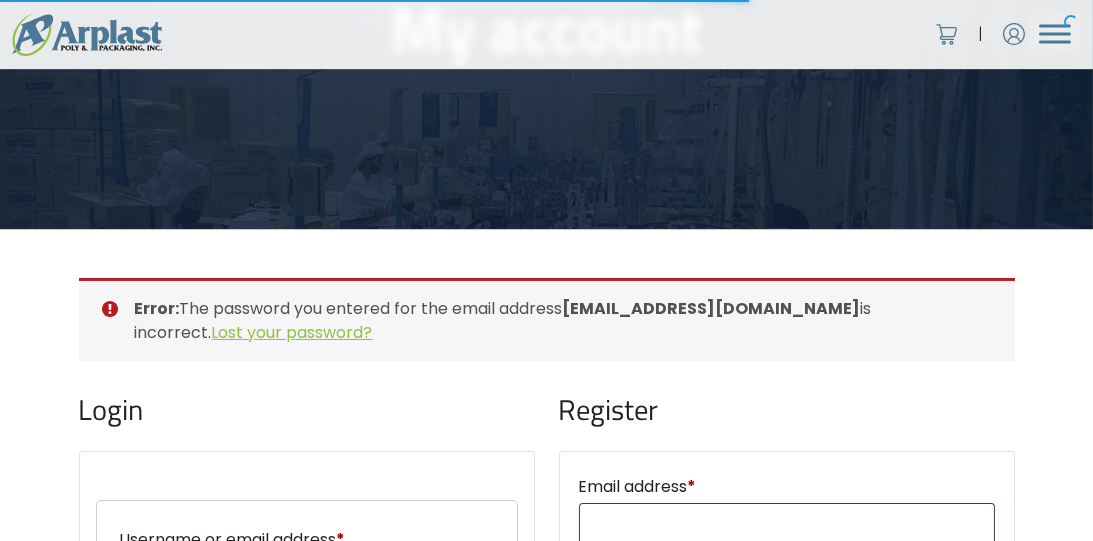 scroll, scrollTop: 321, scrollLeft: 0, axis: vertical 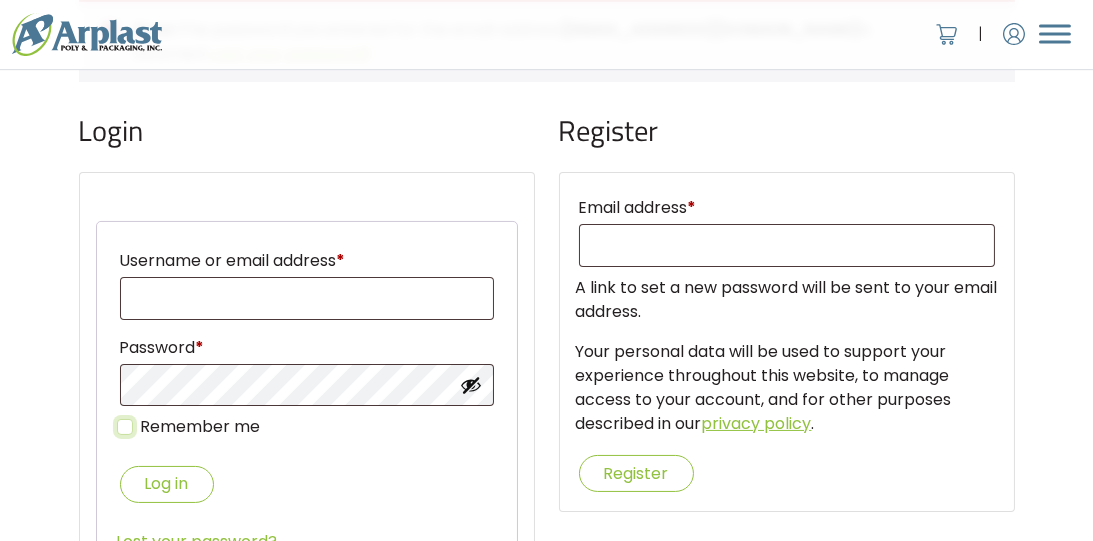 click on "Remember me" at bounding box center [125, 427] 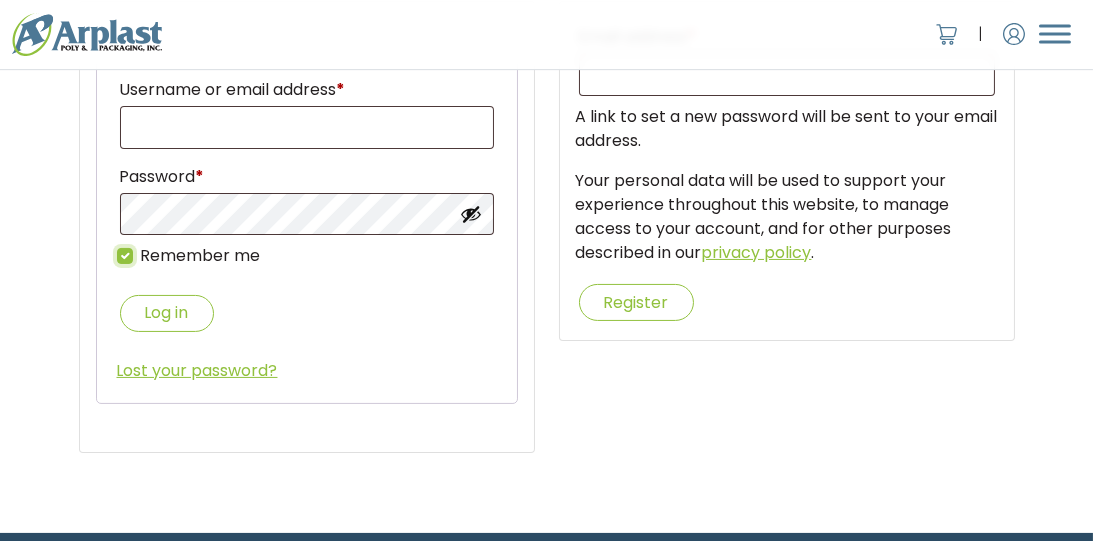 scroll, scrollTop: 726, scrollLeft: 0, axis: vertical 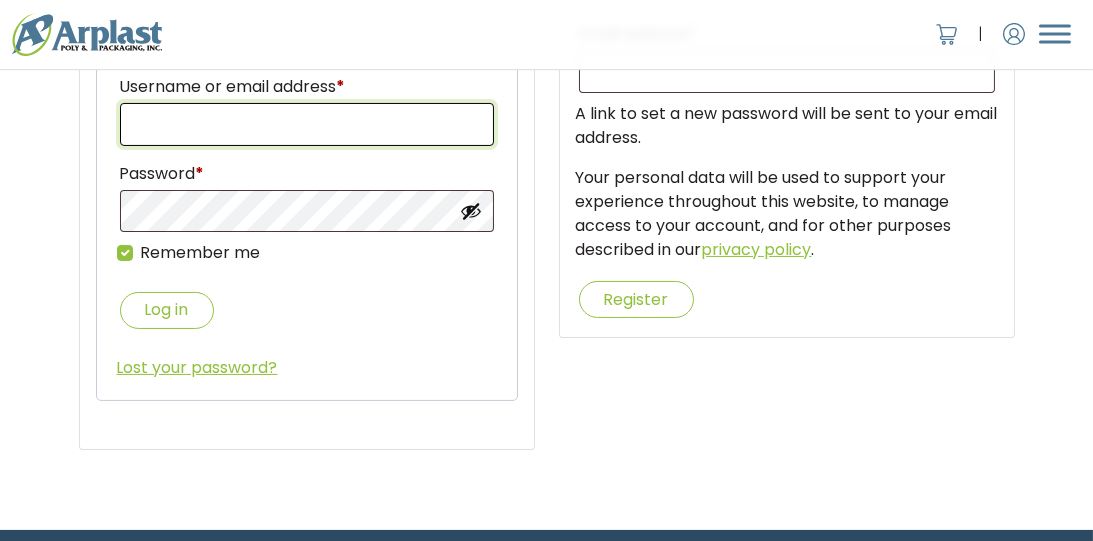 click on "Username or email address  *" at bounding box center (307, 124) 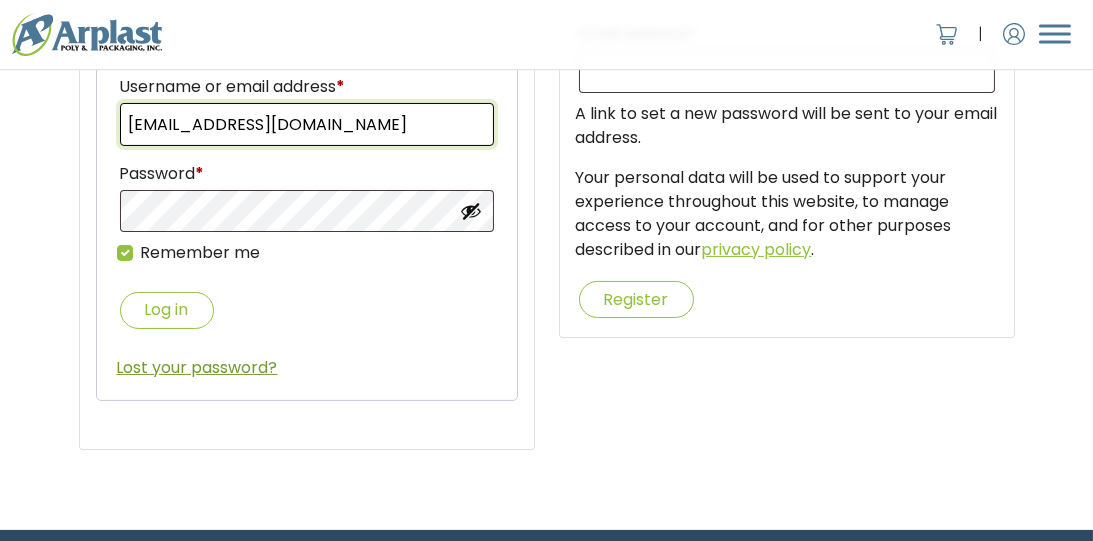 type on "[EMAIL_ADDRESS][DOMAIN_NAME]" 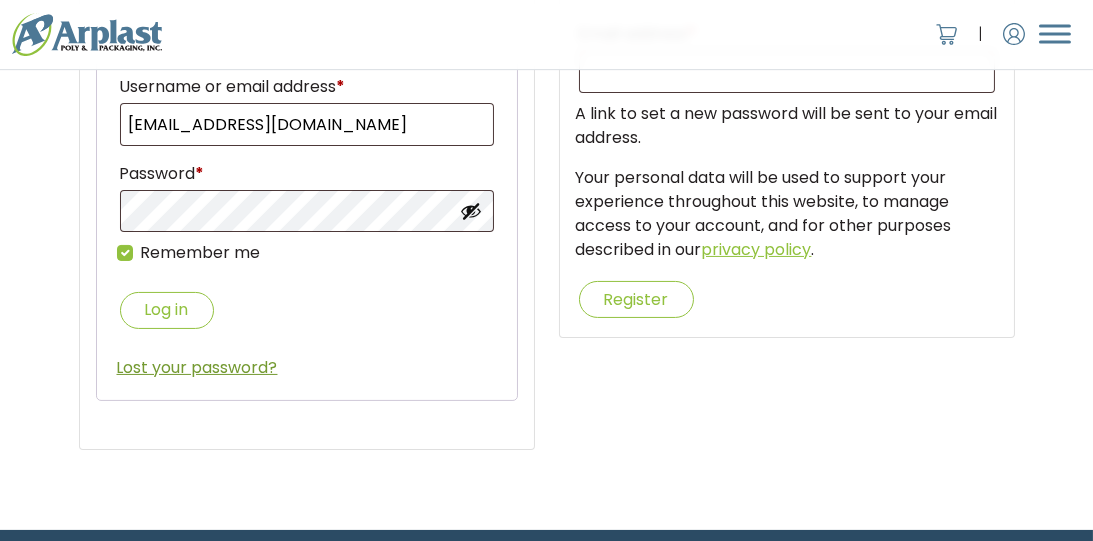 click on "Lost your password?" at bounding box center (197, 367) 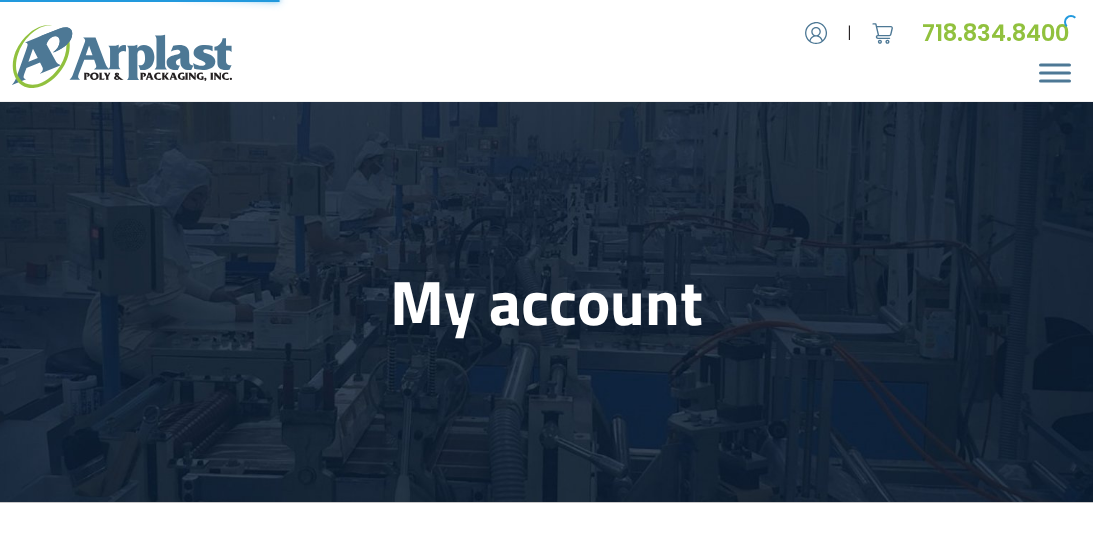 scroll, scrollTop: 0, scrollLeft: 0, axis: both 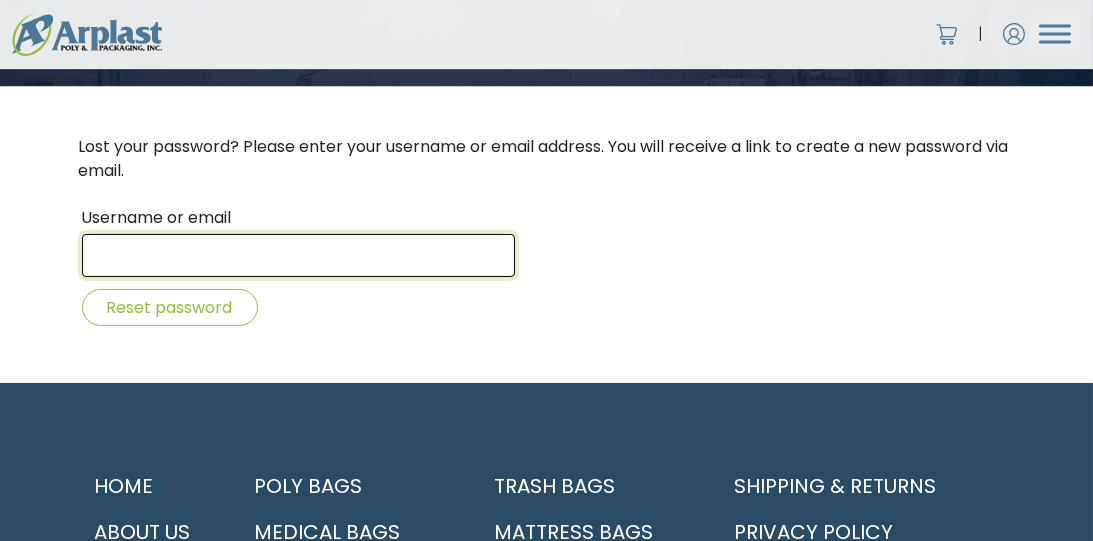 click on "Username or email" at bounding box center (299, 255) 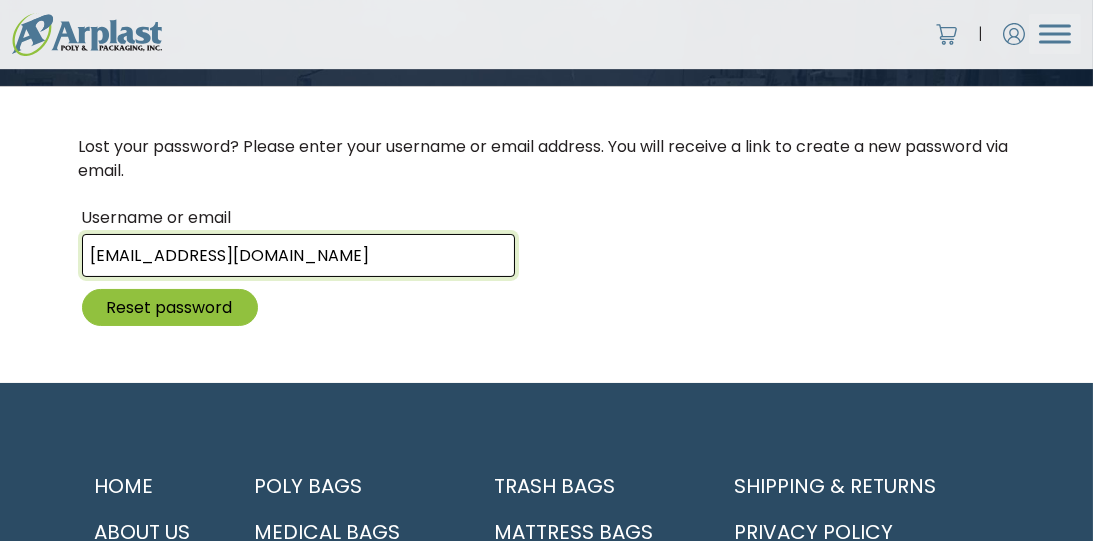 type on "[EMAIL_ADDRESS][DOMAIN_NAME]" 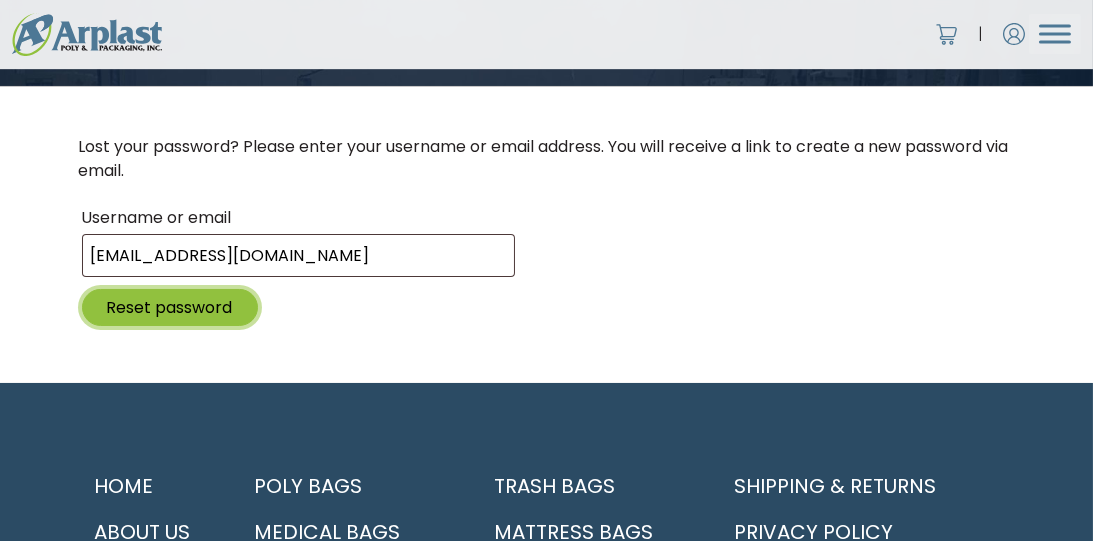 click on "Reset password" at bounding box center (170, 307) 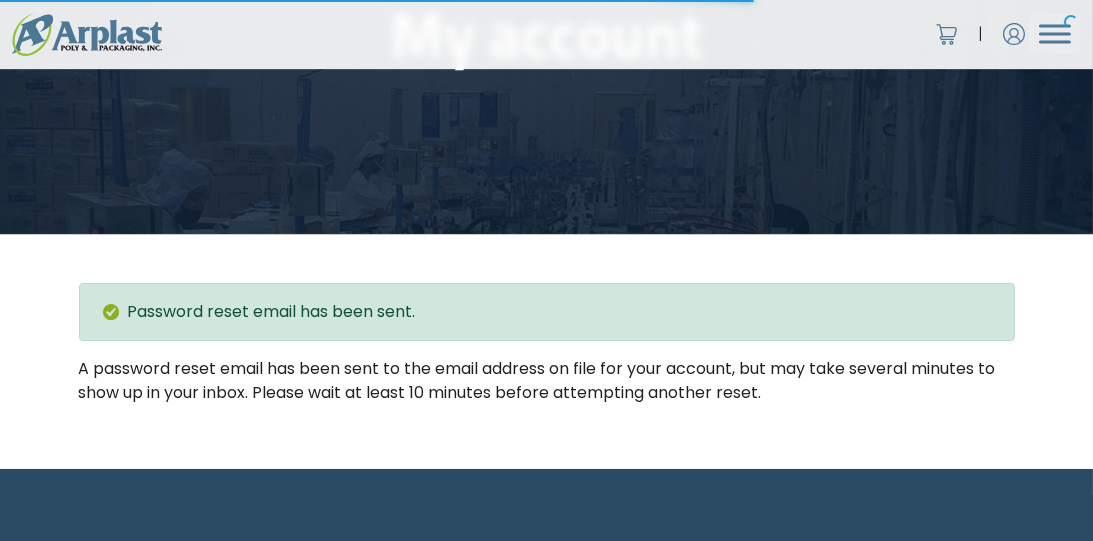 scroll, scrollTop: 308, scrollLeft: 0, axis: vertical 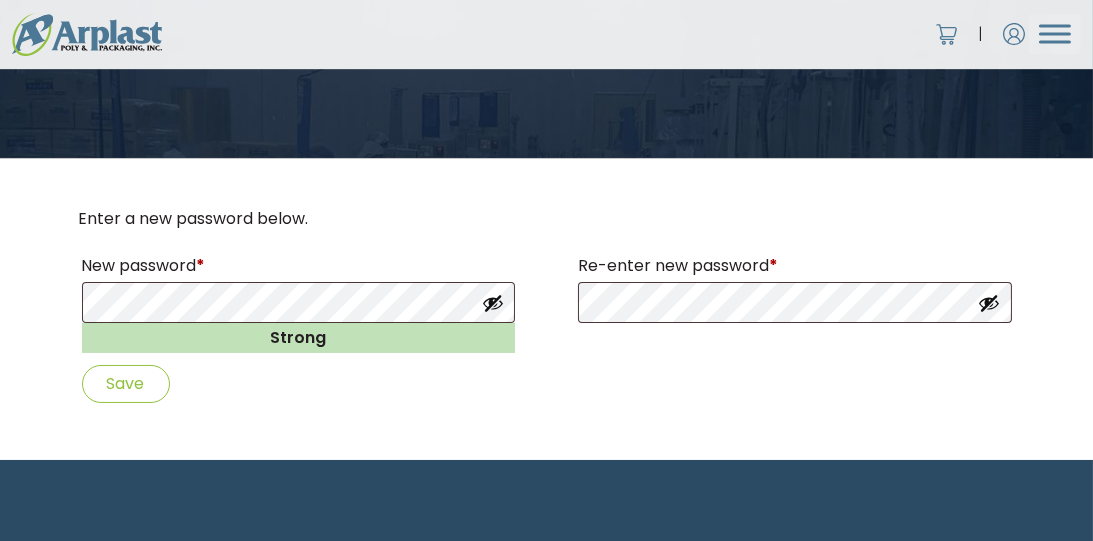 type 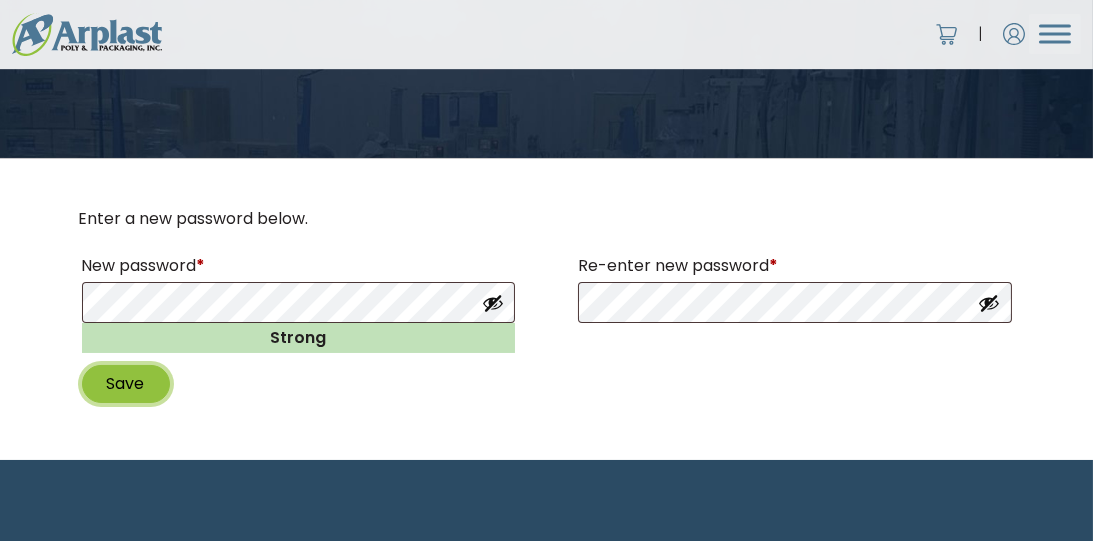 click on "Save" at bounding box center (126, 383) 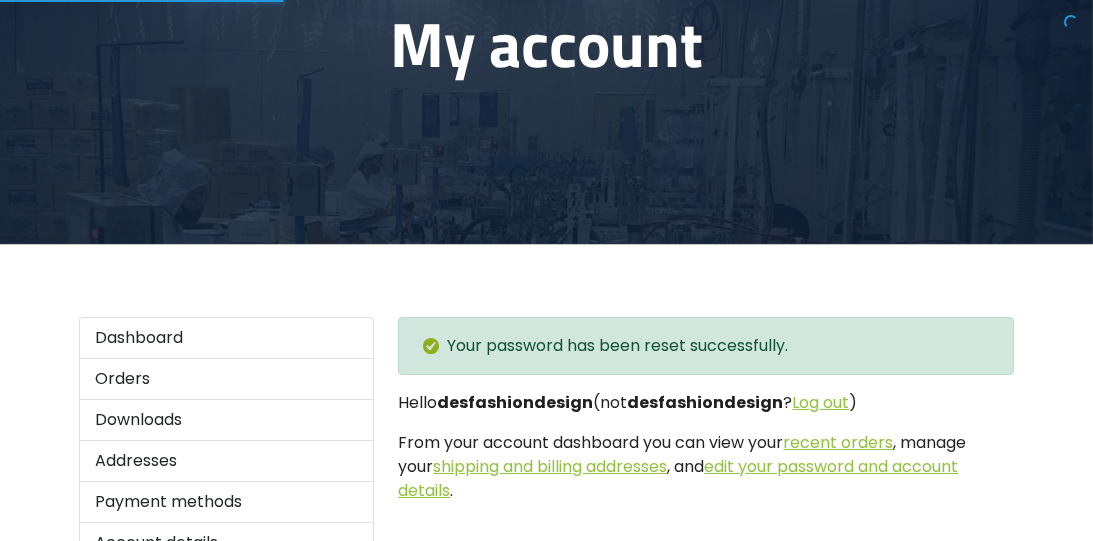 scroll, scrollTop: 333, scrollLeft: 0, axis: vertical 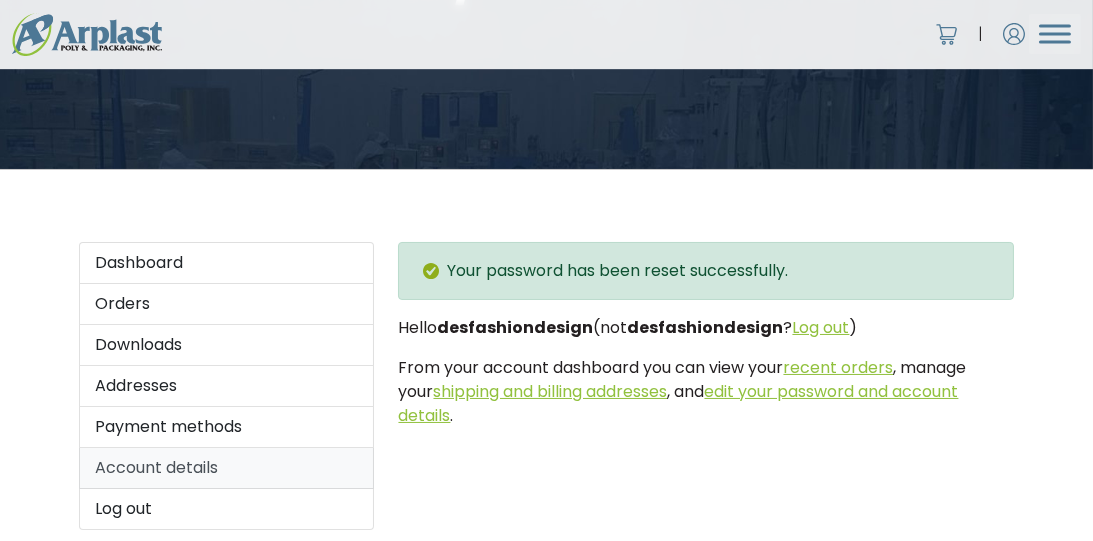click on "Account details" at bounding box center (227, 468) 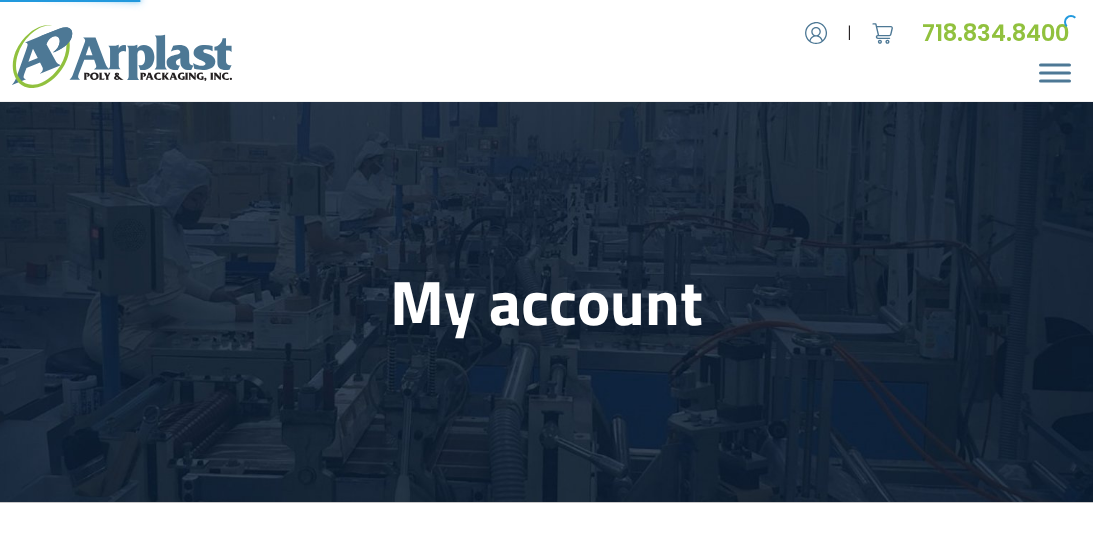 scroll, scrollTop: 0, scrollLeft: 0, axis: both 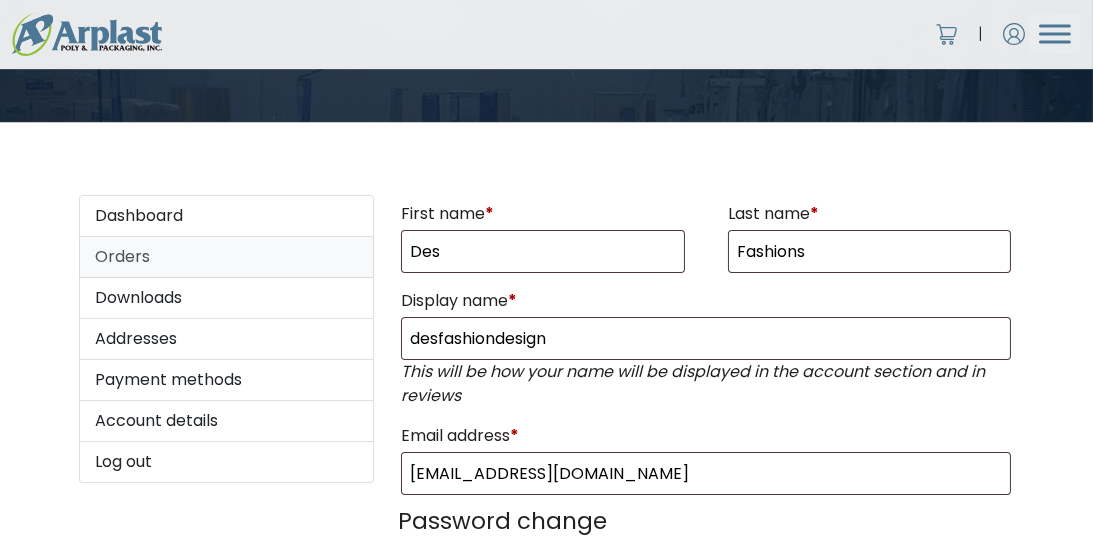 click on "Orders" at bounding box center [227, 257] 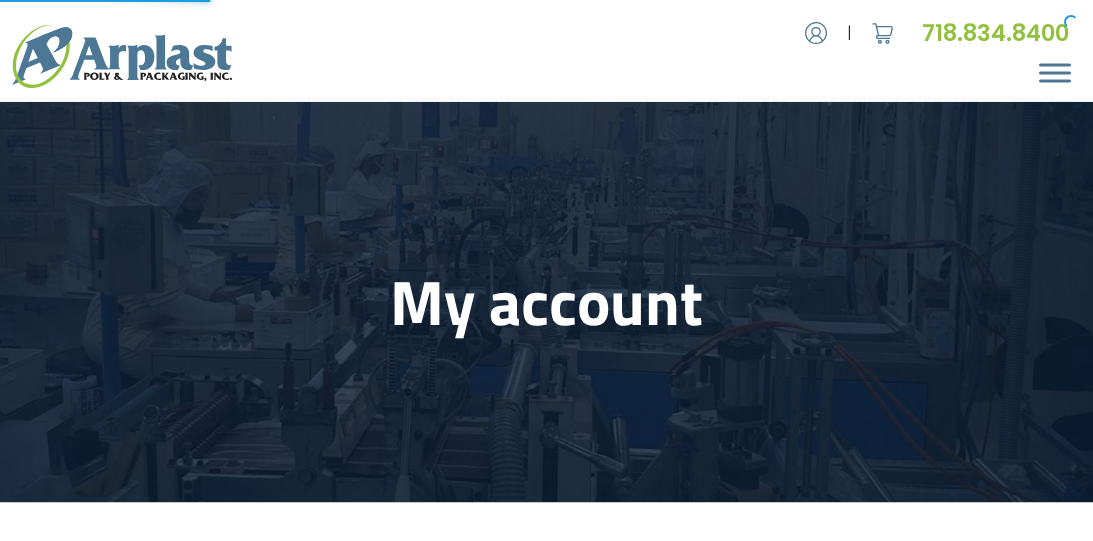 scroll, scrollTop: 0, scrollLeft: 0, axis: both 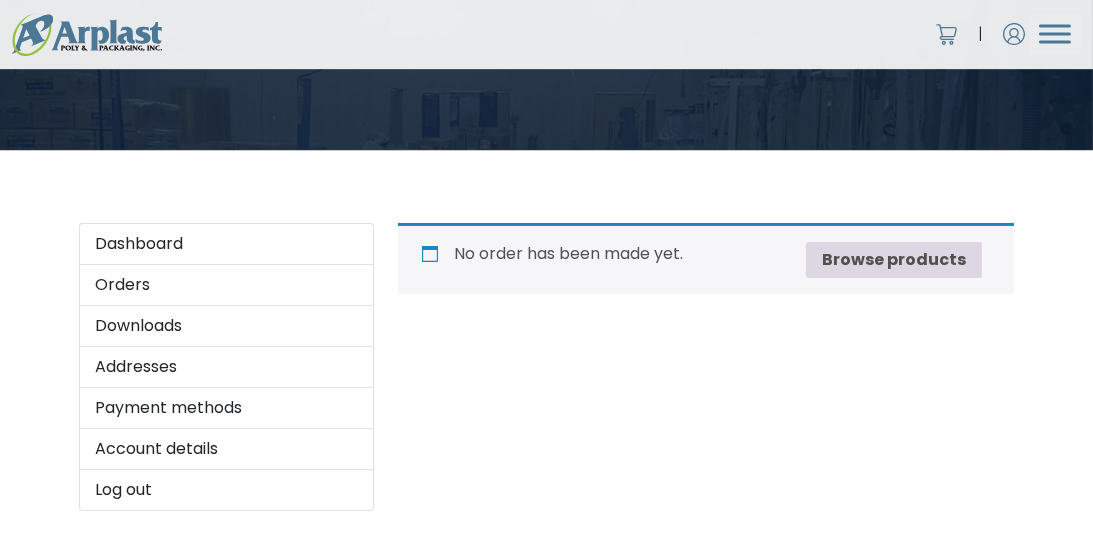 click on "Browse products" at bounding box center (894, 260) 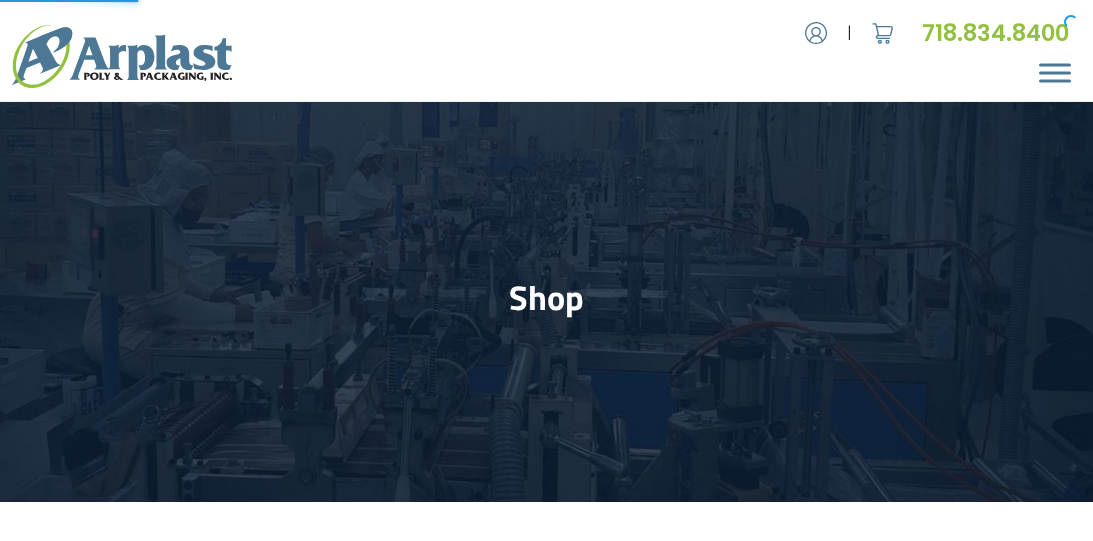 scroll, scrollTop: 0, scrollLeft: 0, axis: both 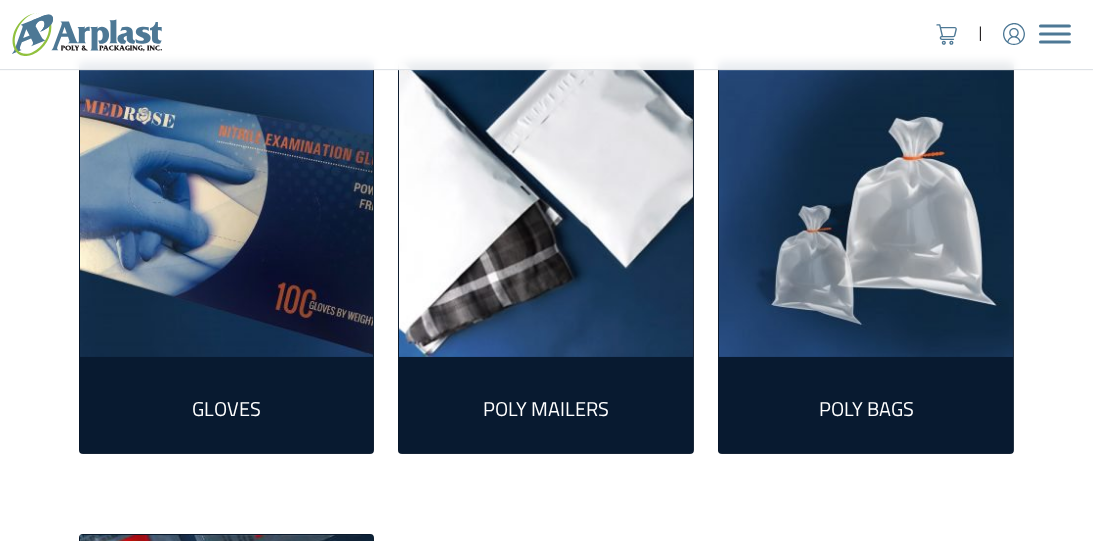 click on "Poly Mailers  (10)" at bounding box center [546, 409] 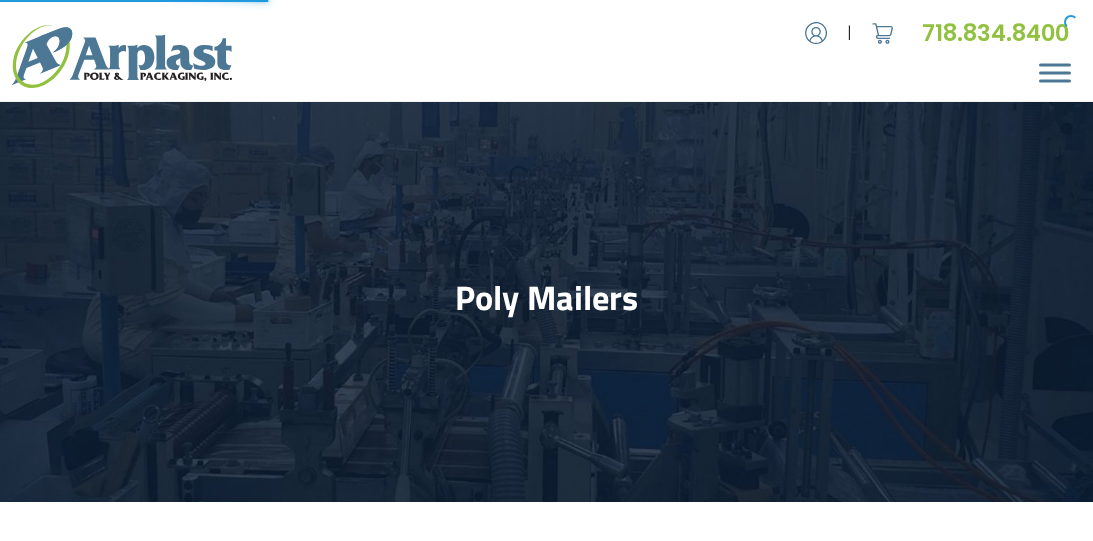 select on "25" 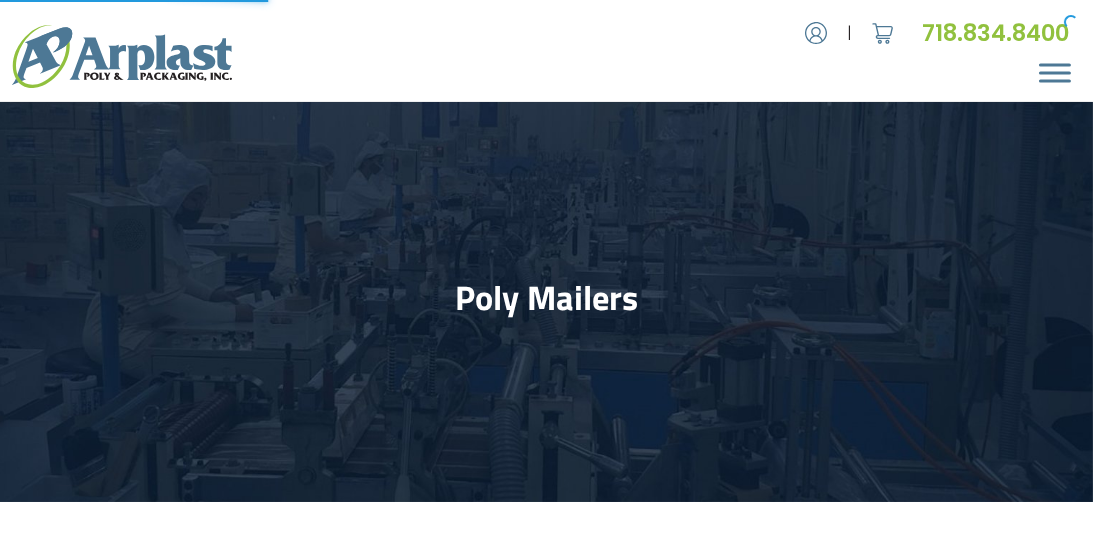 scroll, scrollTop: 0, scrollLeft: 0, axis: both 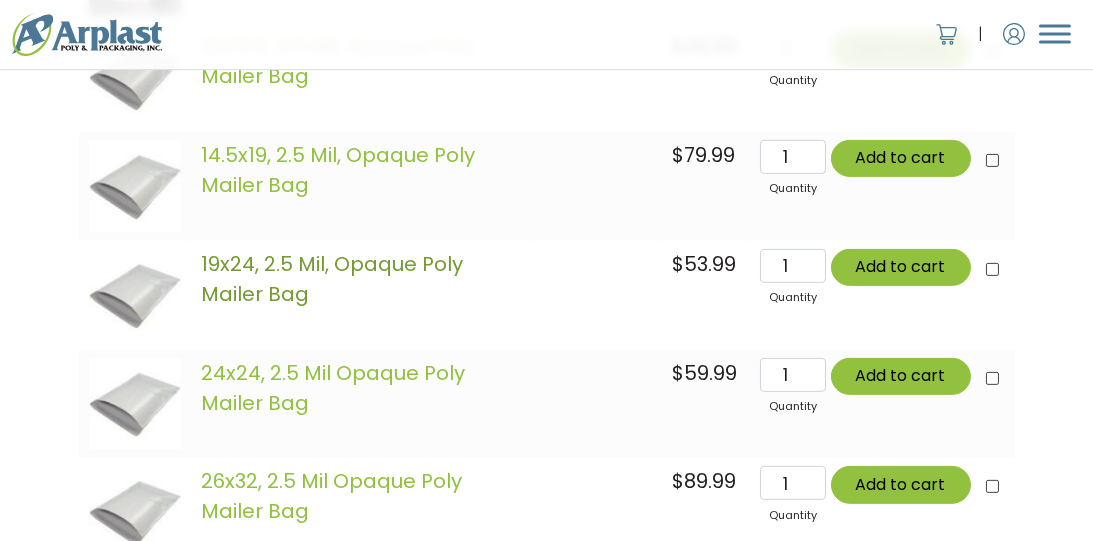 click on "19x24, 2.5 Mil, Opaque Poly Mailer Bag" 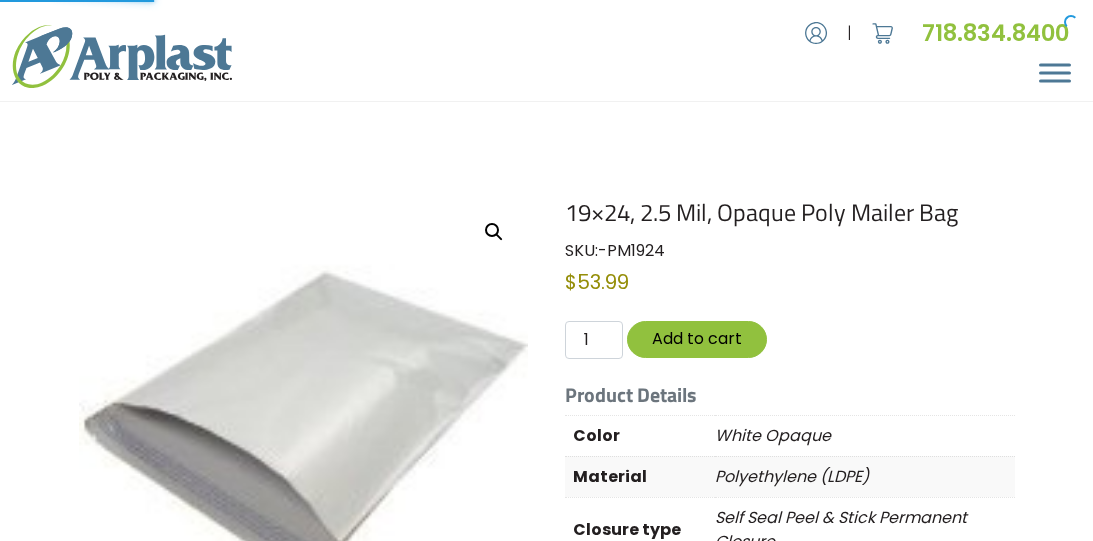 scroll, scrollTop: 0, scrollLeft: 0, axis: both 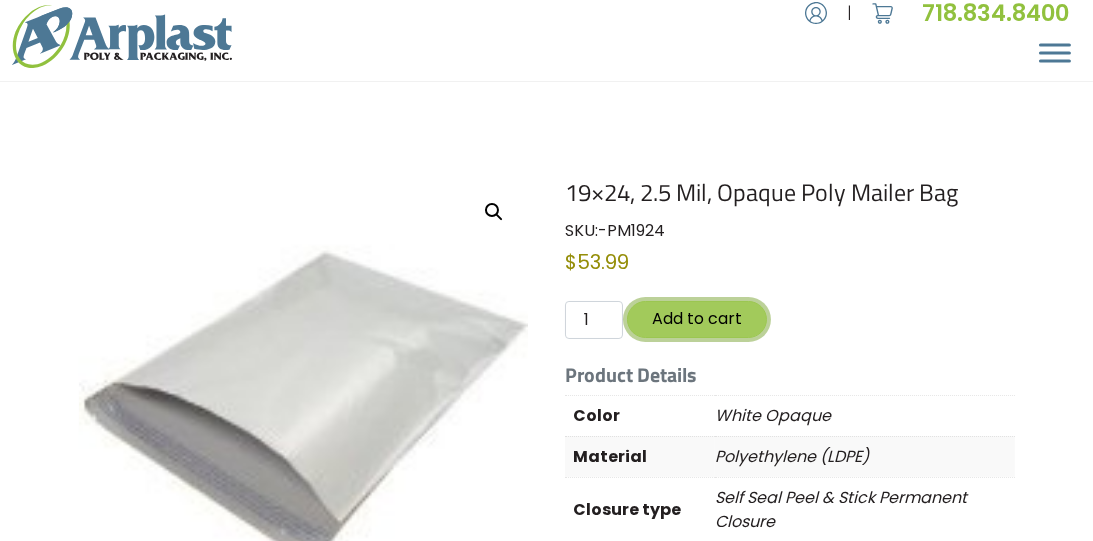 click on "Add to cart" at bounding box center [697, 319] 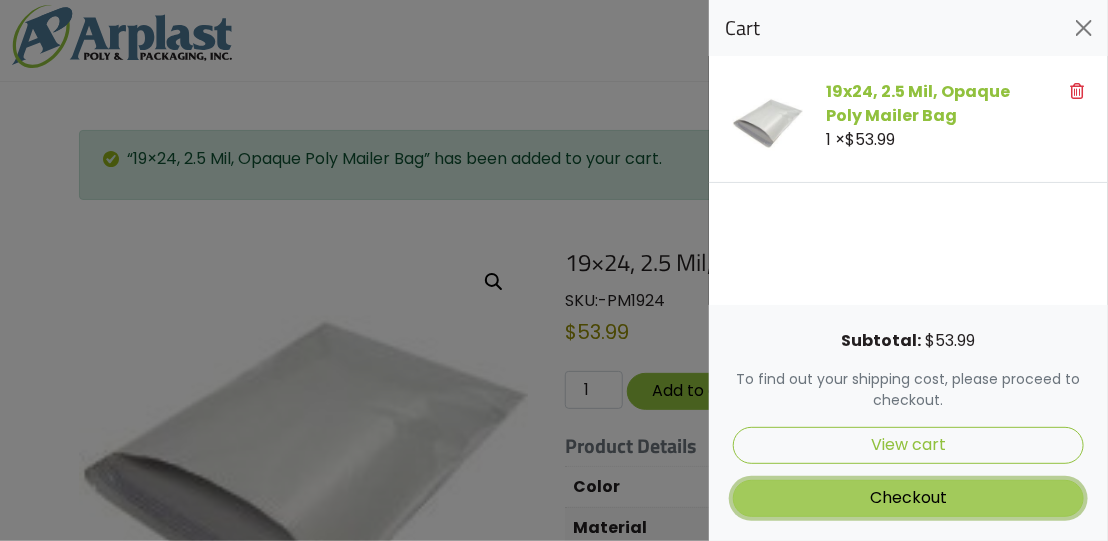 click on "Checkout" at bounding box center [908, 498] 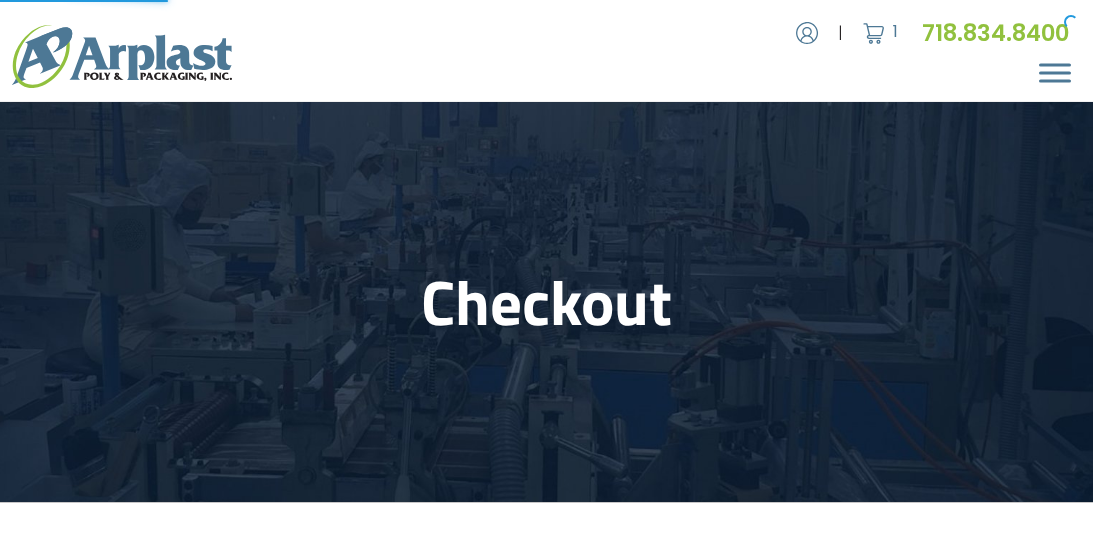 select on "[GEOGRAPHIC_DATA]" 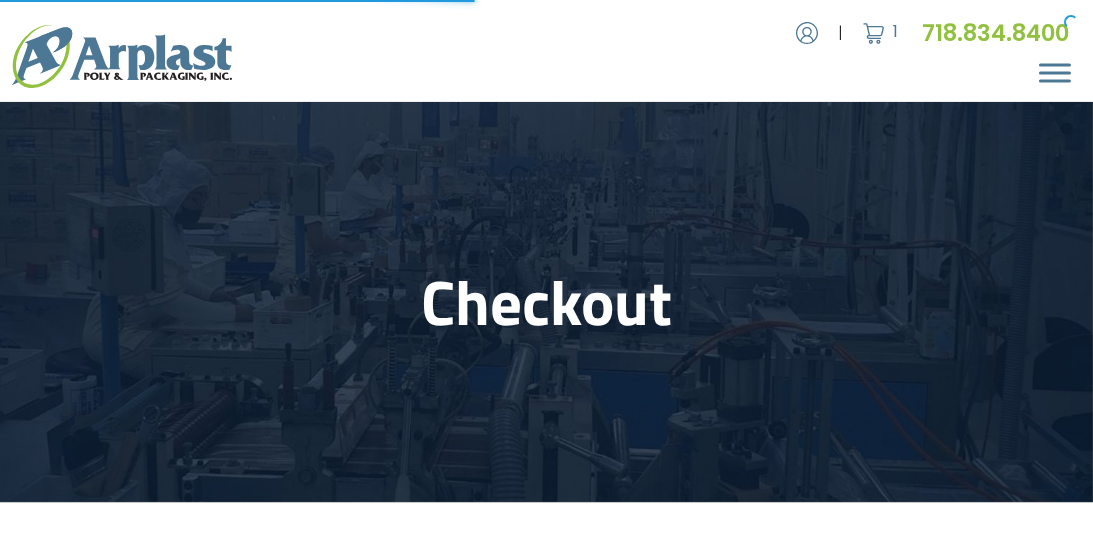 scroll, scrollTop: 0, scrollLeft: 0, axis: both 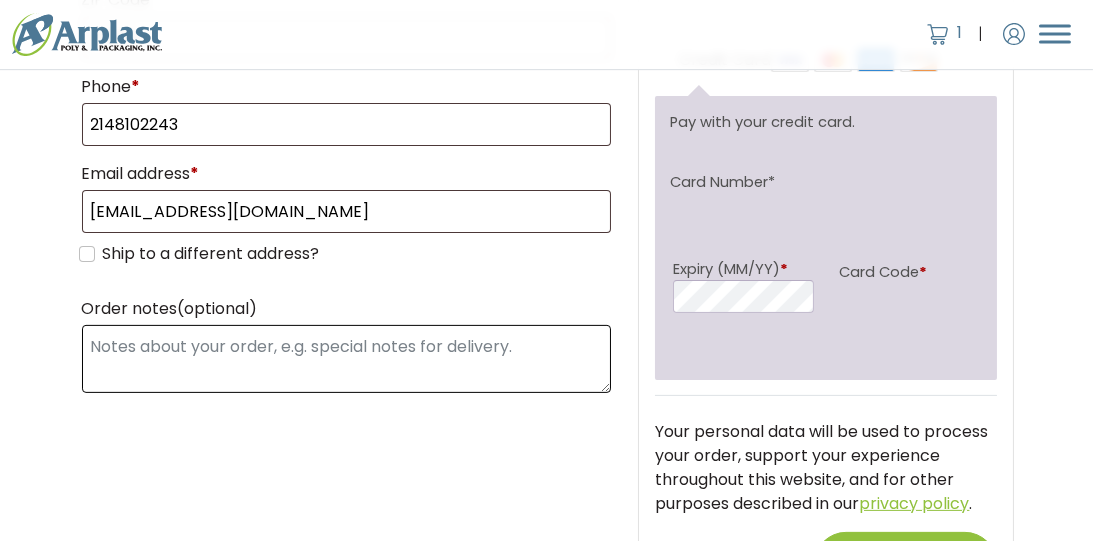 click on "Order notes  (optional)" at bounding box center (347, 359) 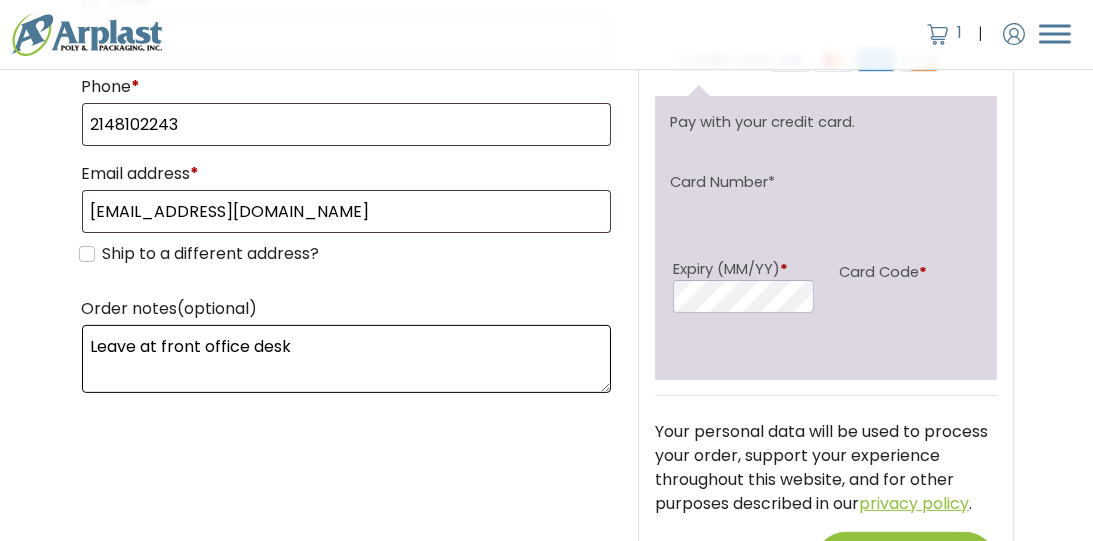 type on "Leave at front office desk" 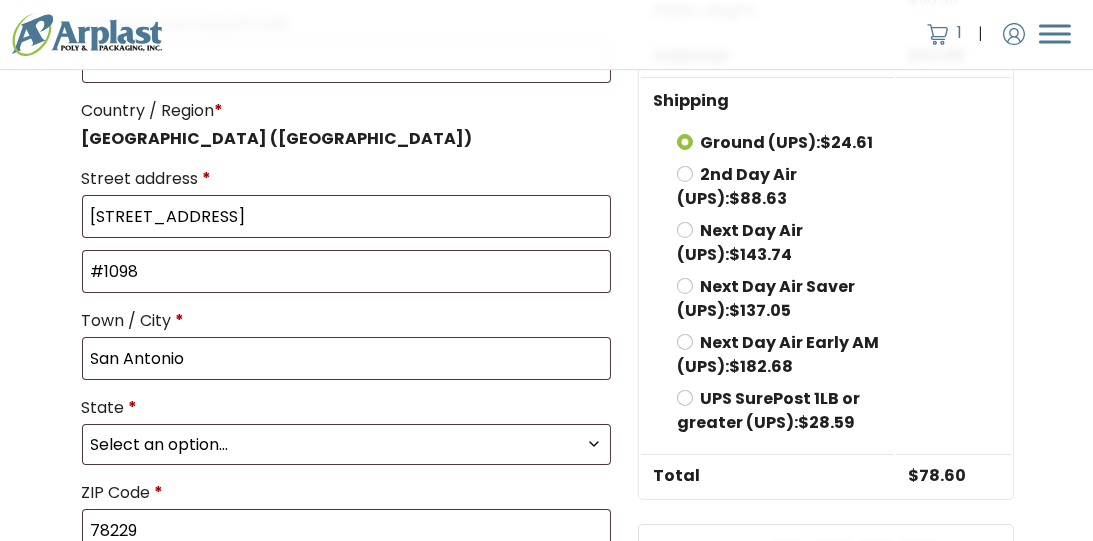 scroll, scrollTop: 856, scrollLeft: 0, axis: vertical 